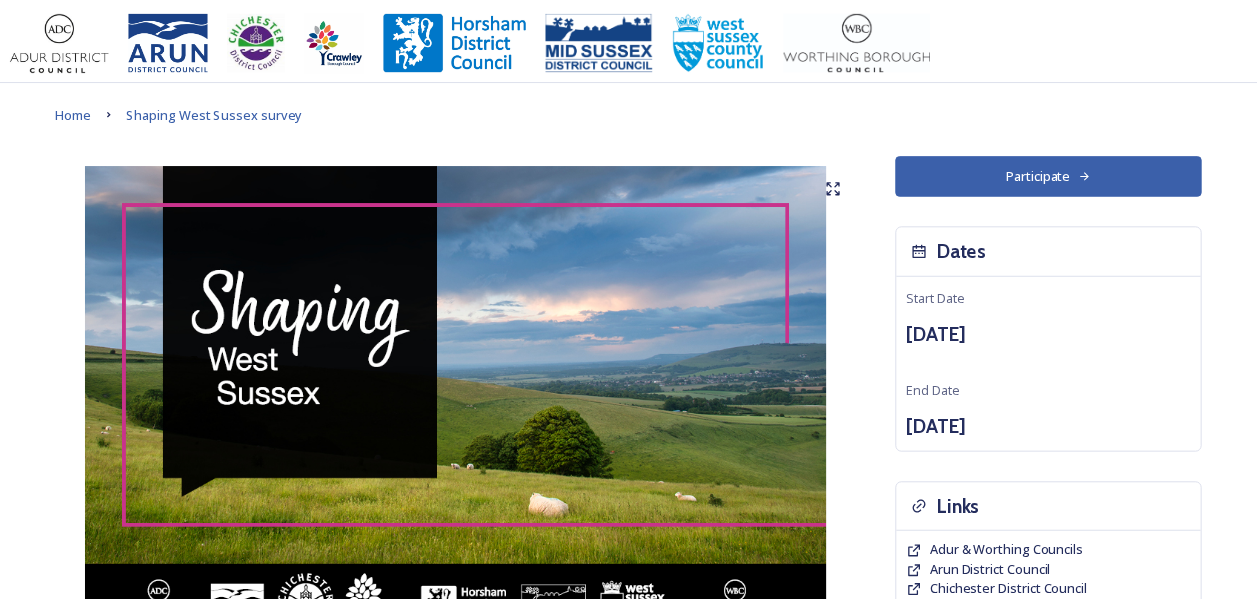scroll, scrollTop: 0, scrollLeft: 0, axis: both 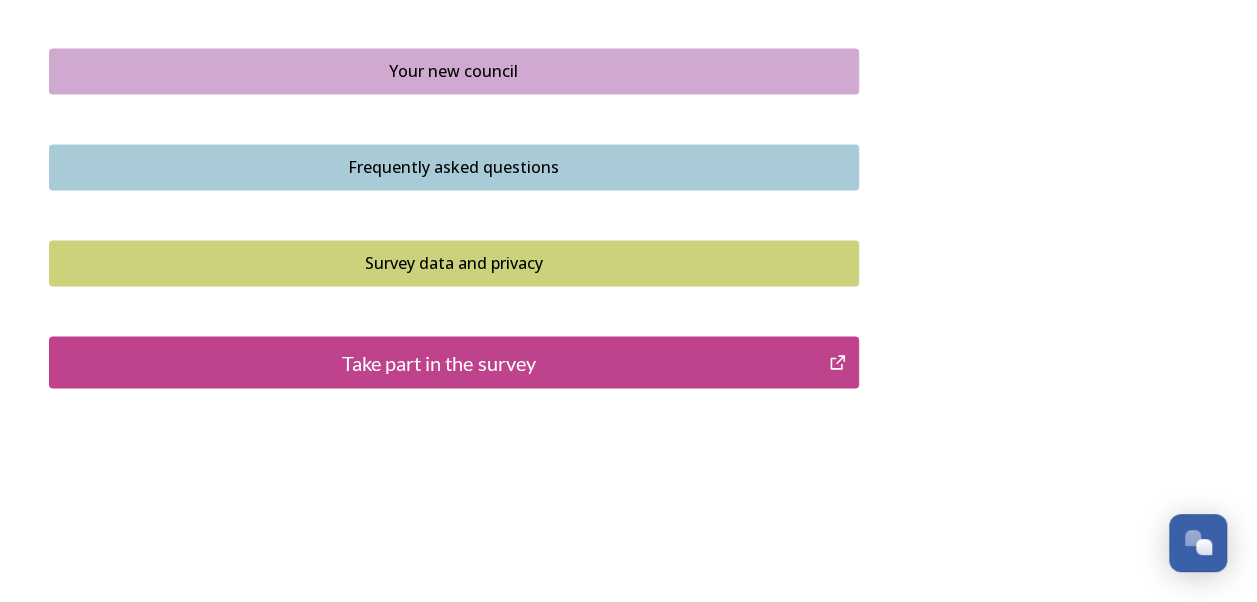 click on "Take part in the survey" at bounding box center (439, 362) 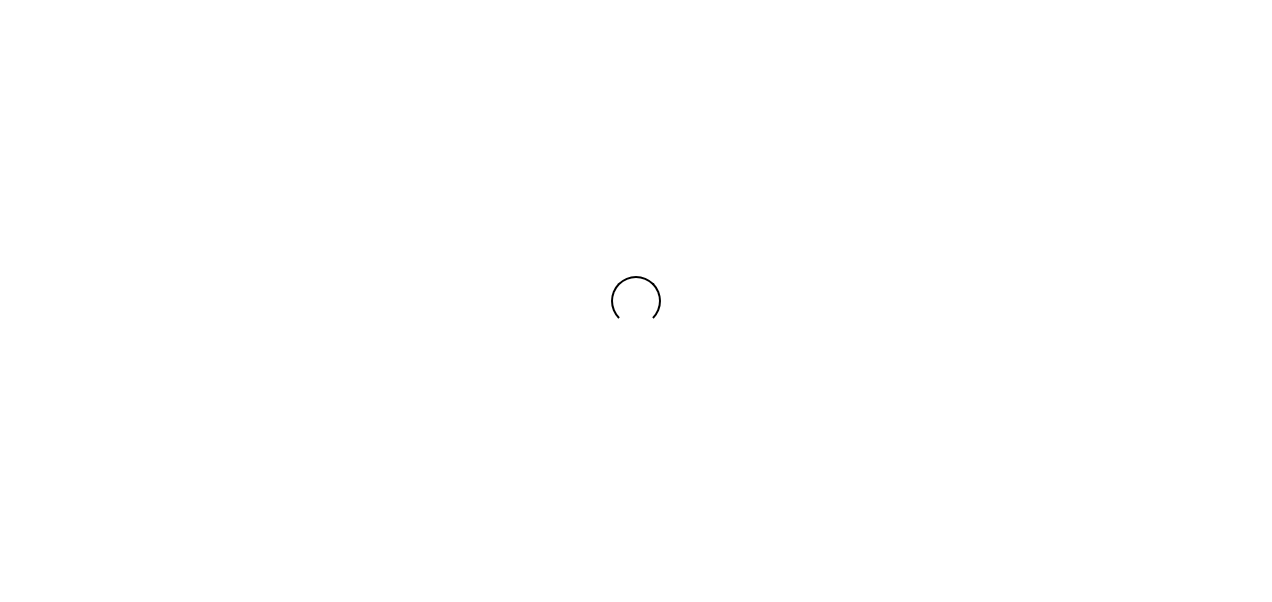scroll, scrollTop: 0, scrollLeft: 0, axis: both 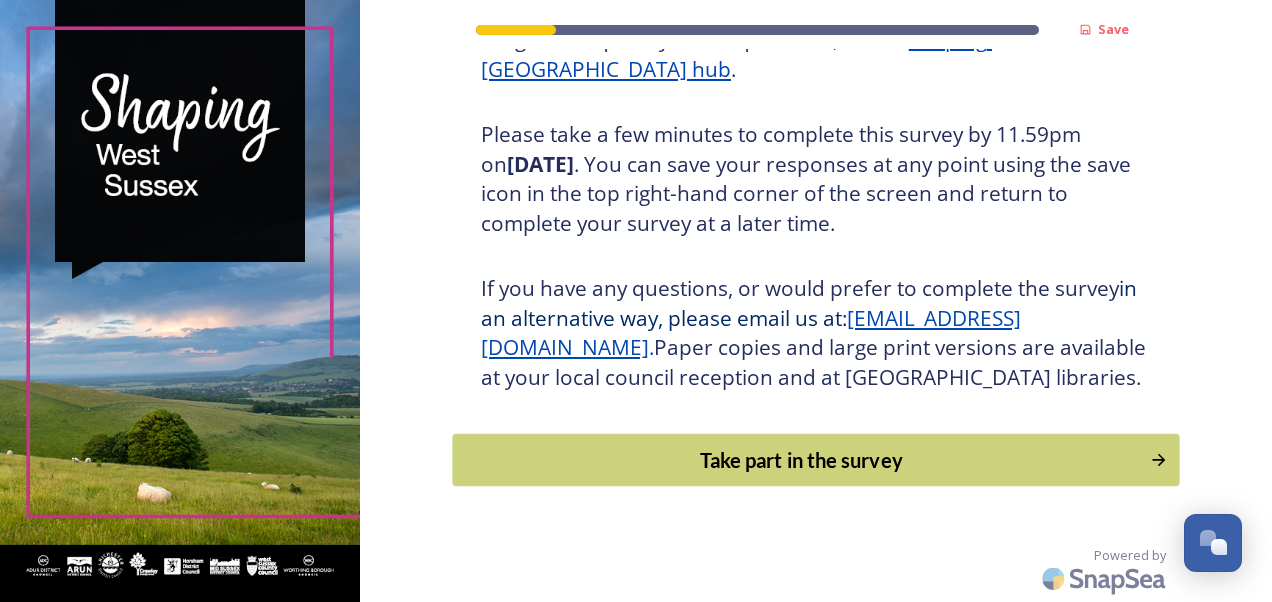 click on "Take part in the survey" at bounding box center [801, 460] 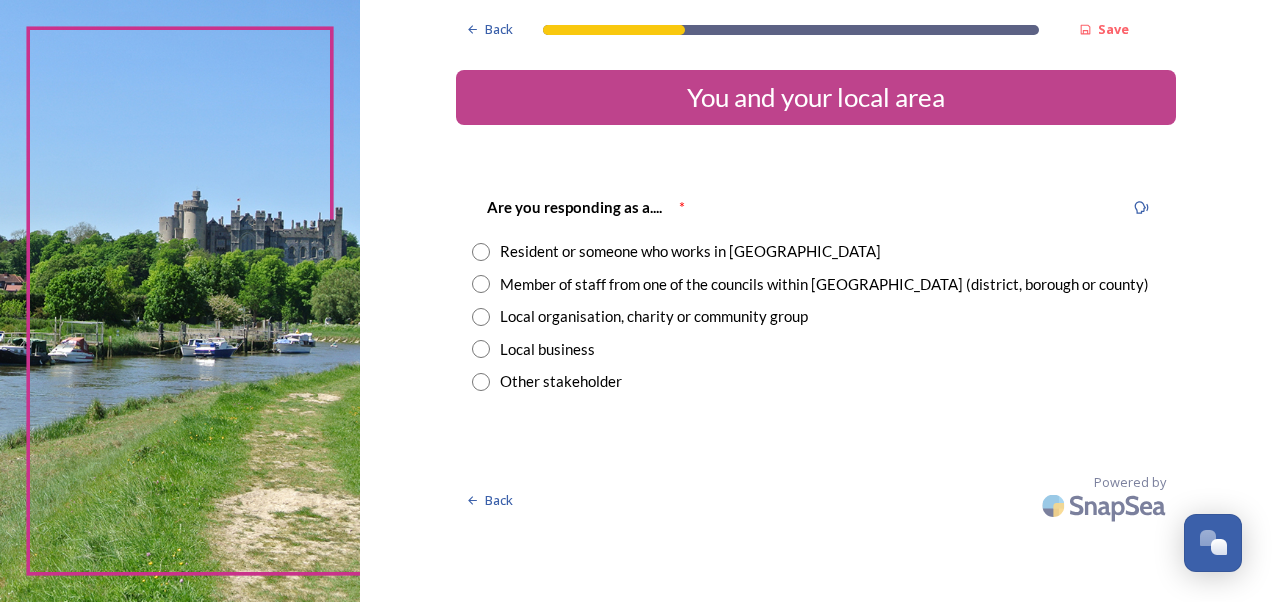 click at bounding box center [481, 284] 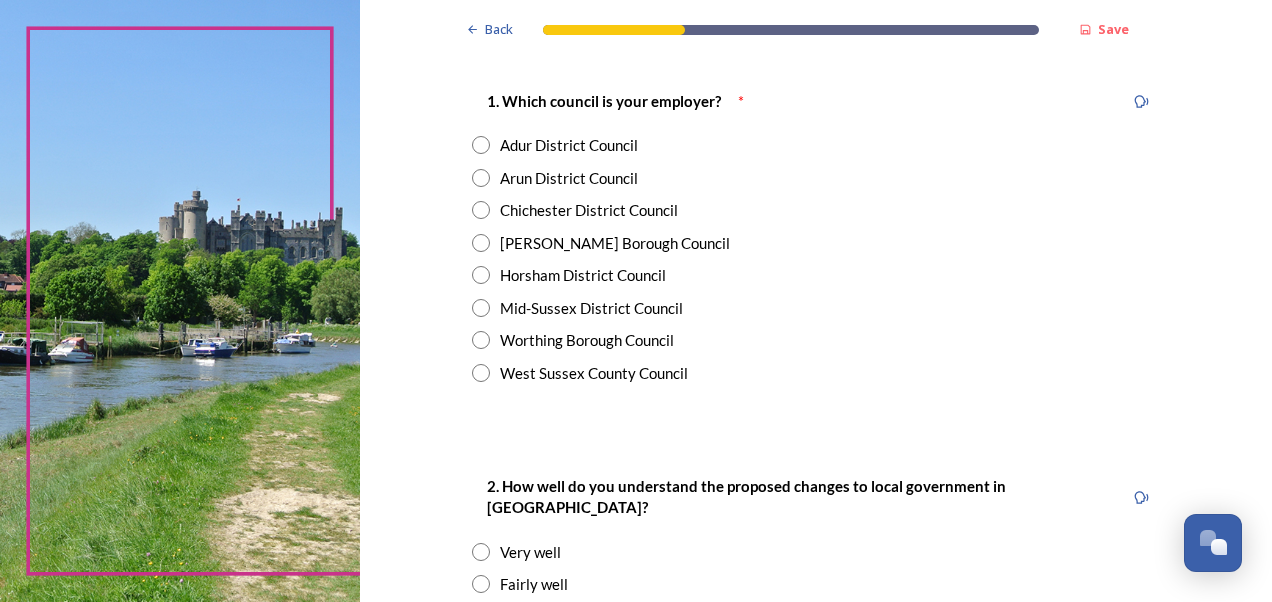 scroll, scrollTop: 400, scrollLeft: 0, axis: vertical 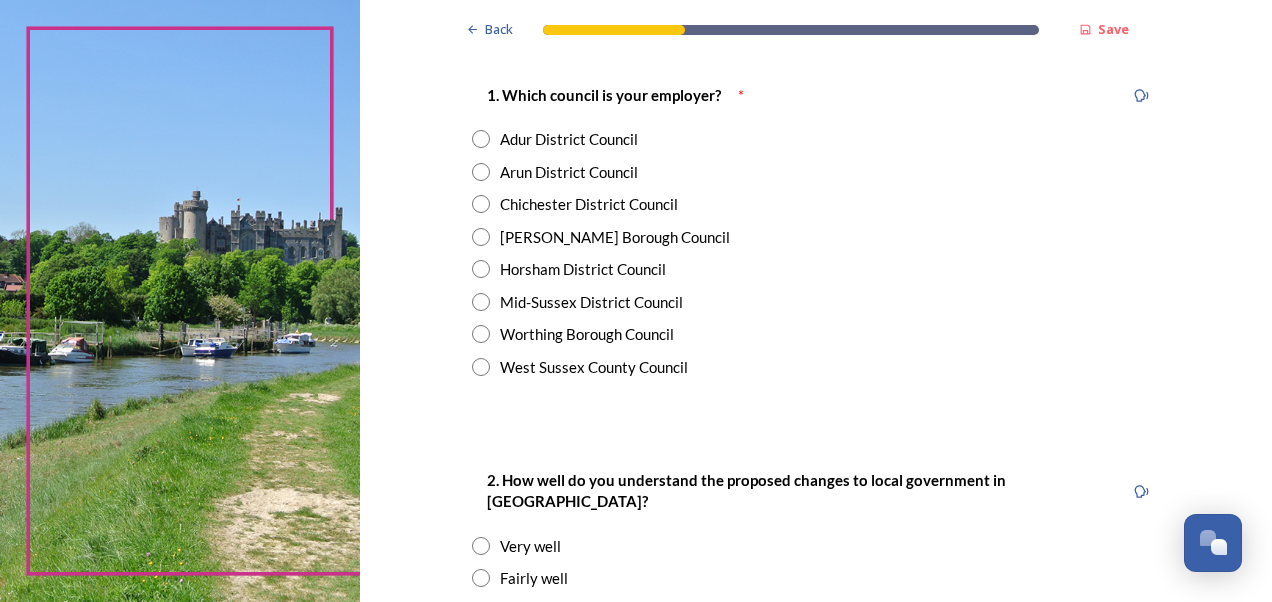 click at bounding box center [481, 302] 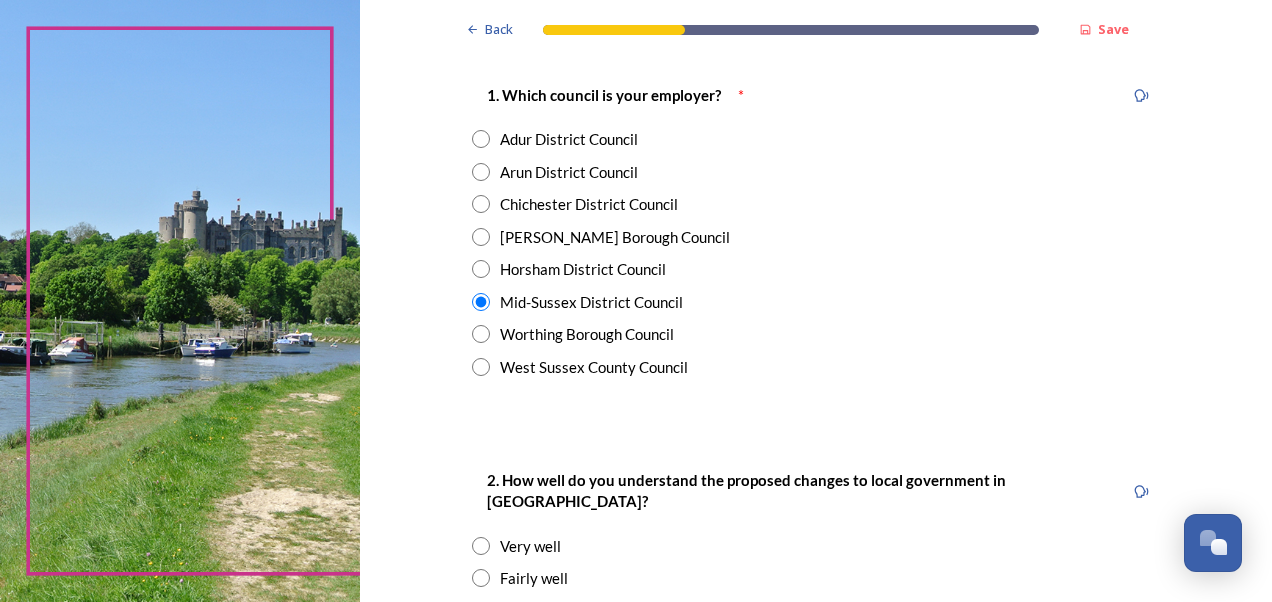 click at bounding box center (481, 578) 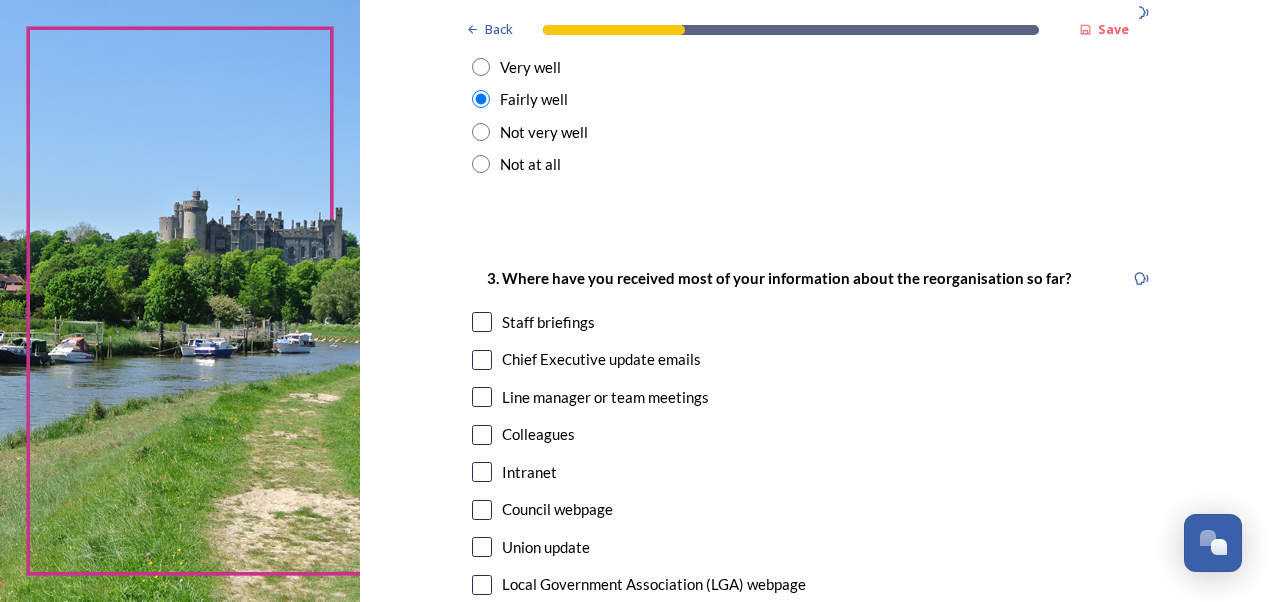 scroll, scrollTop: 880, scrollLeft: 0, axis: vertical 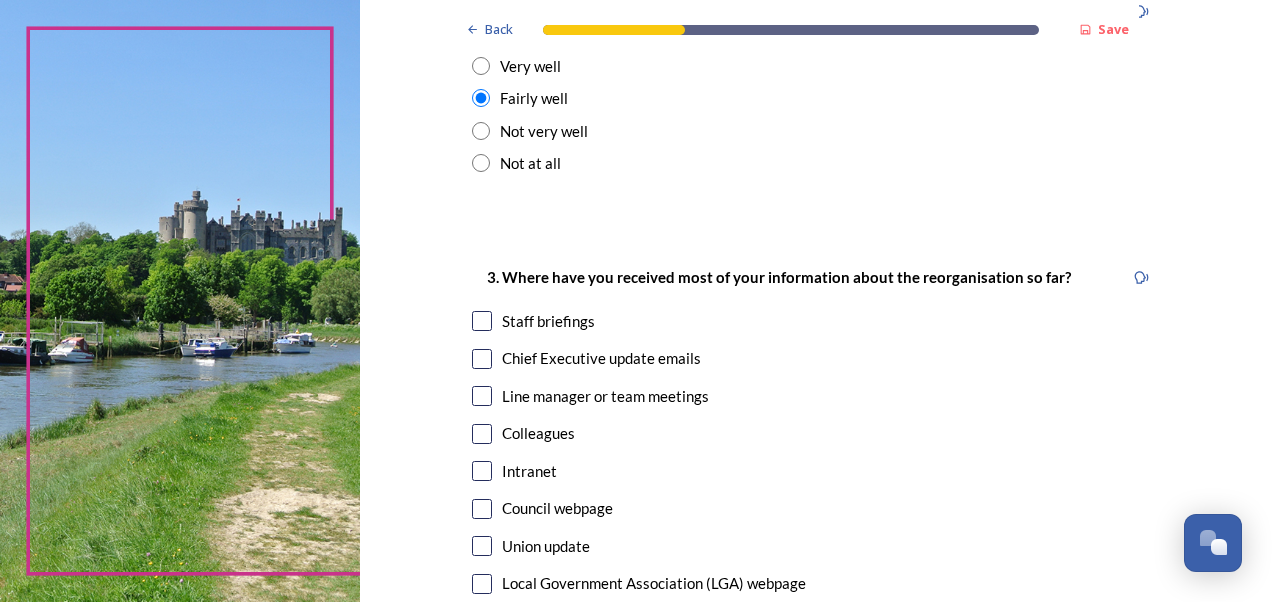 click at bounding box center (482, 546) 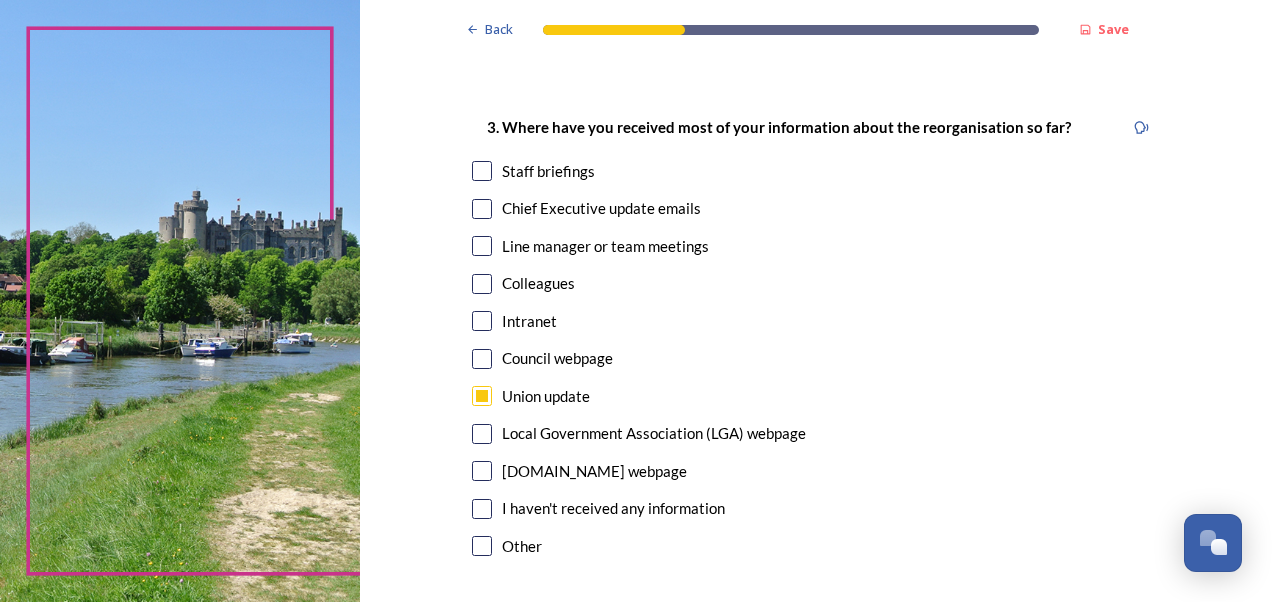 scroll, scrollTop: 1160, scrollLeft: 0, axis: vertical 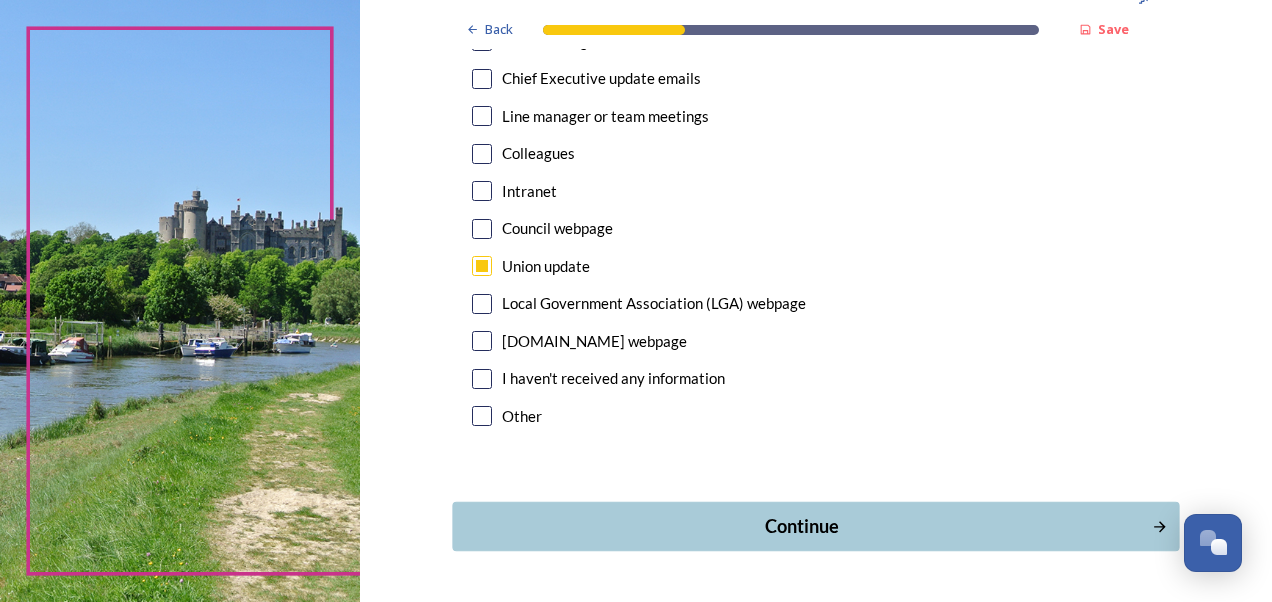 click on "Continue" at bounding box center (801, 526) 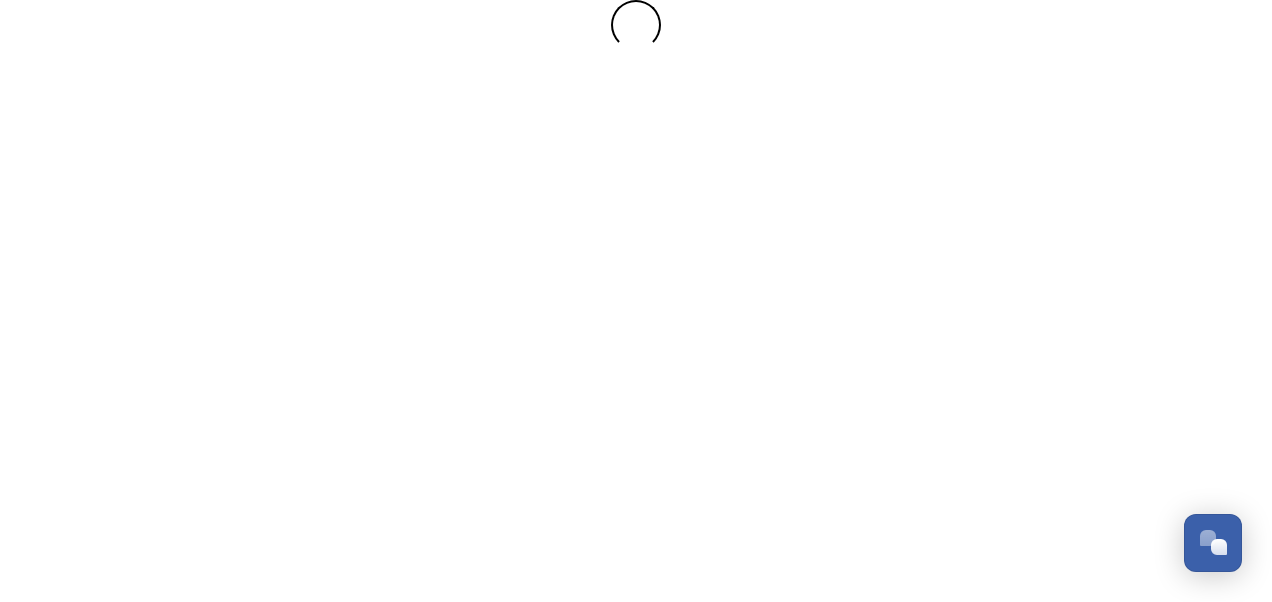 scroll, scrollTop: 0, scrollLeft: 0, axis: both 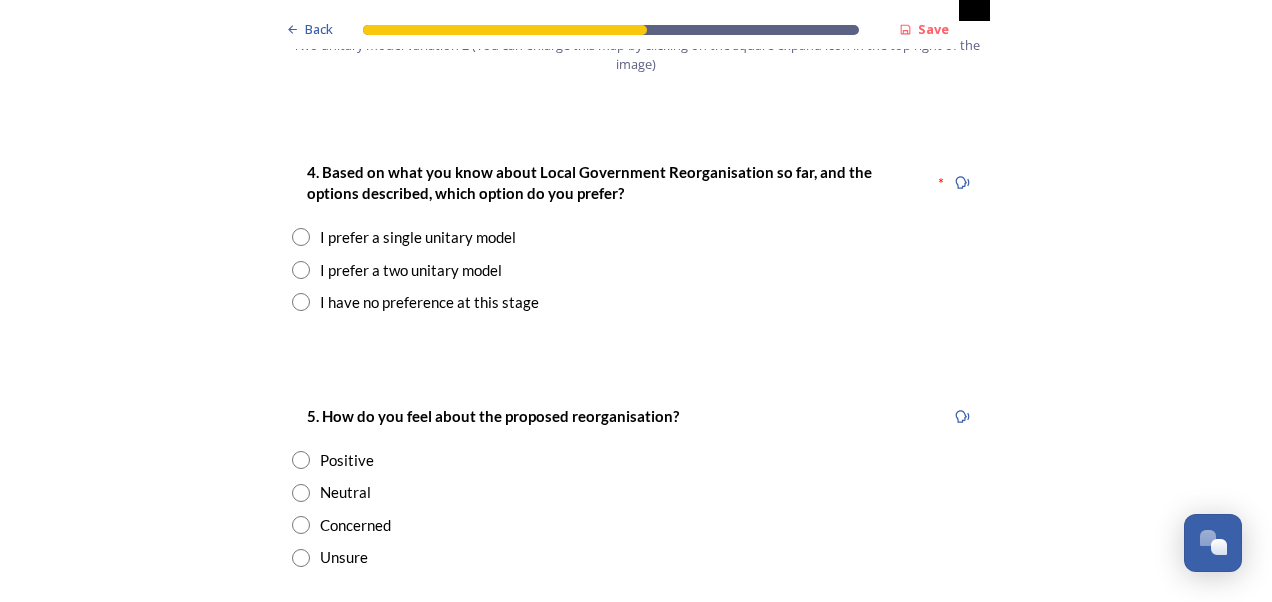 click at bounding box center (301, 270) 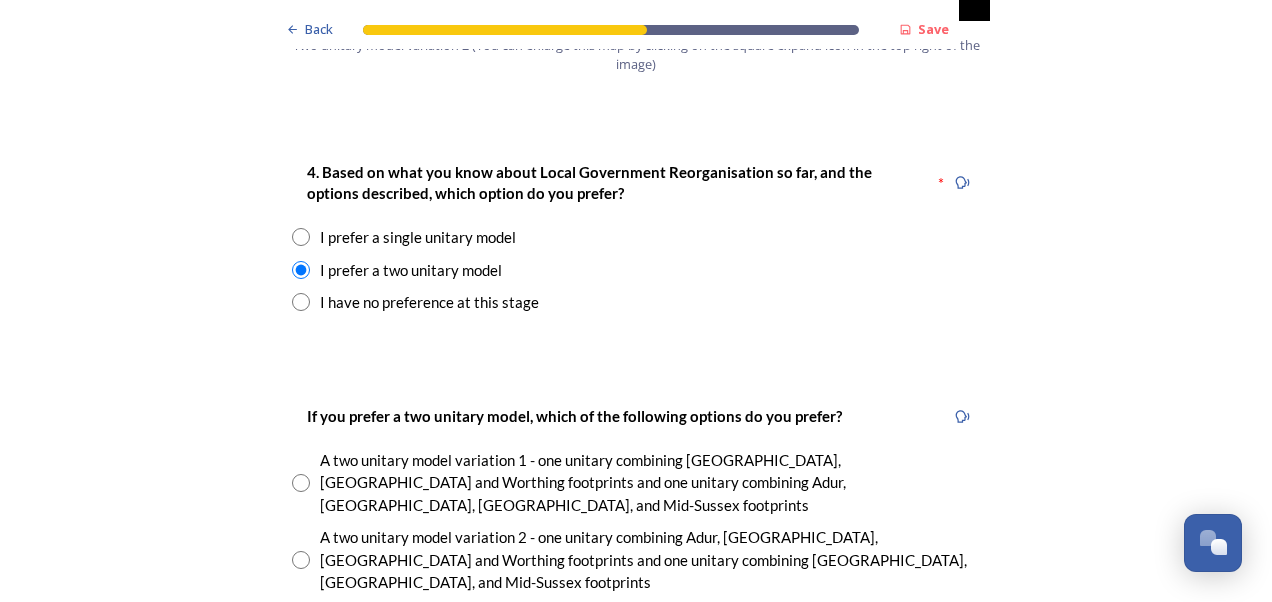 click at bounding box center [301, 560] 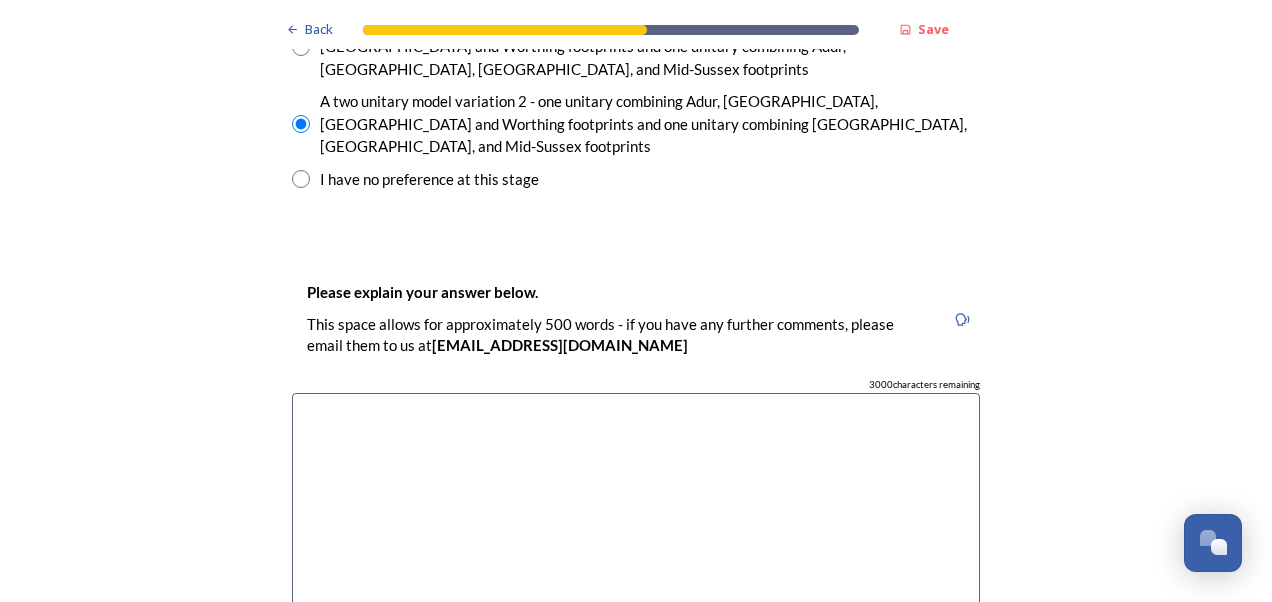 scroll, scrollTop: 3078, scrollLeft: 0, axis: vertical 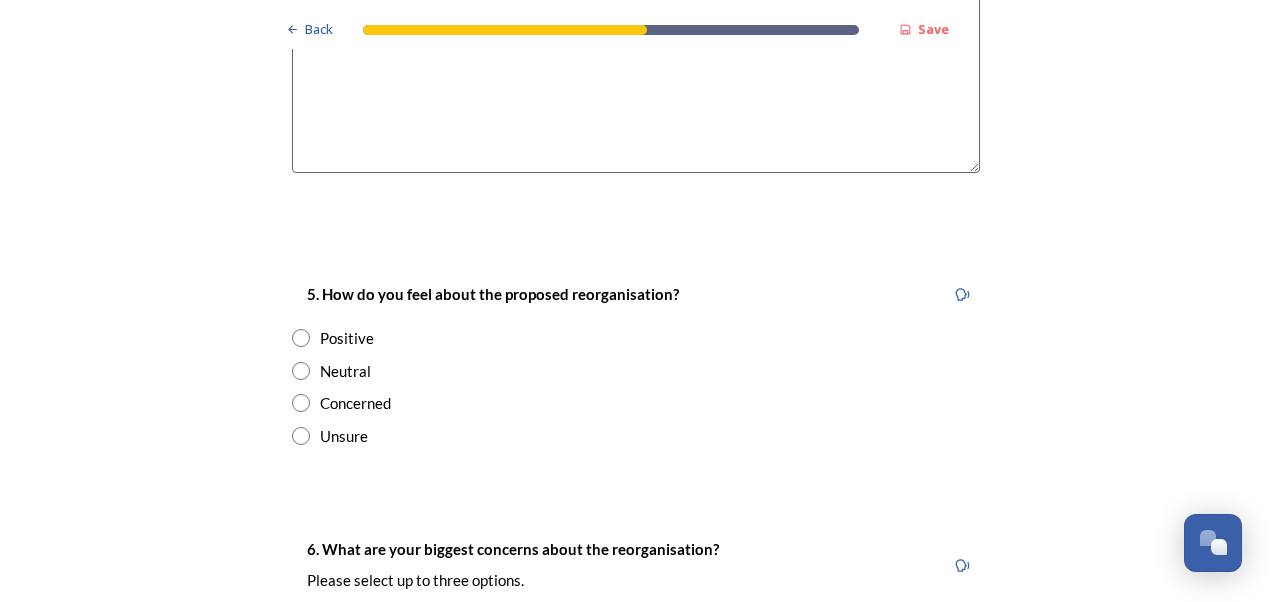 click at bounding box center [301, 403] 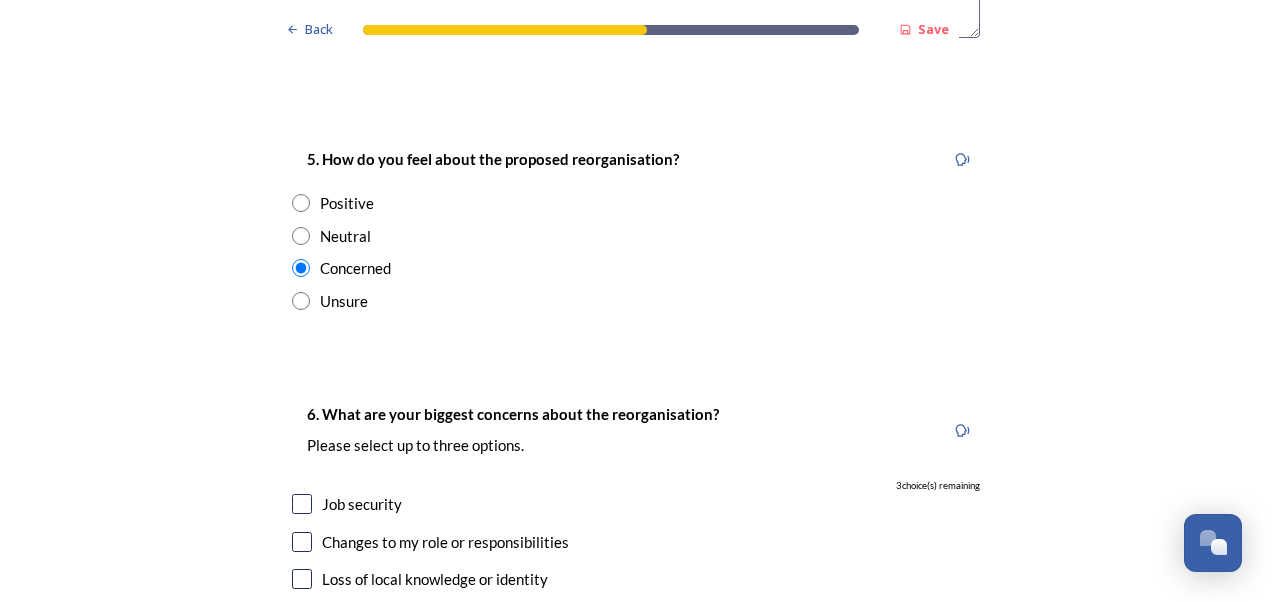 scroll, scrollTop: 3758, scrollLeft: 0, axis: vertical 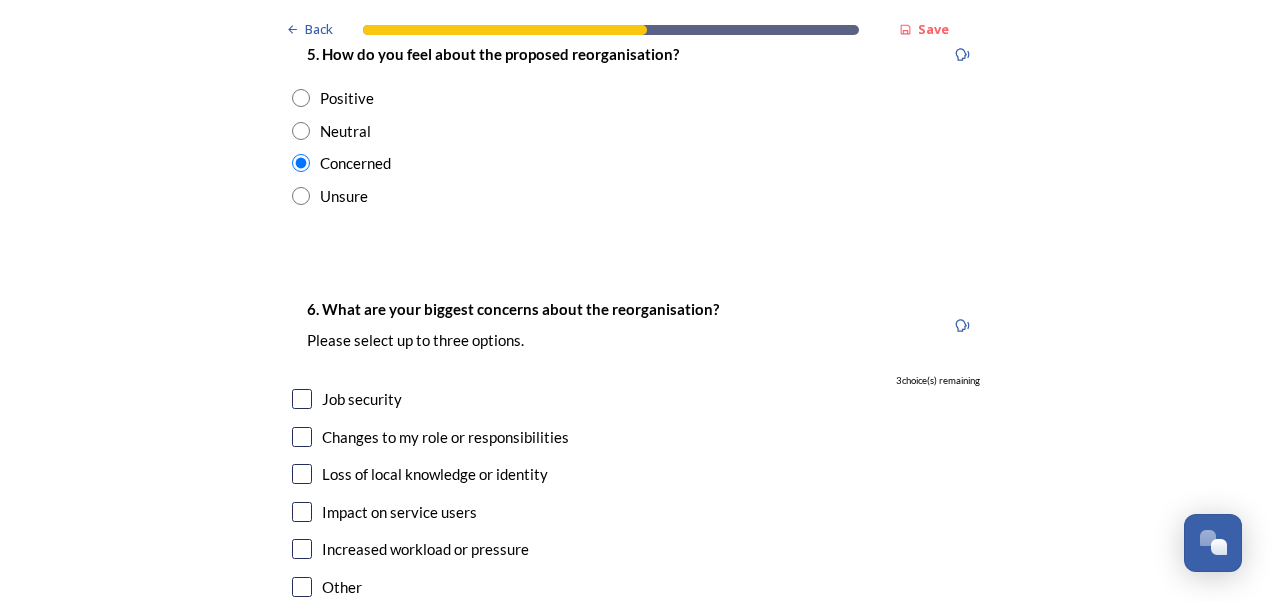click at bounding box center (302, 399) 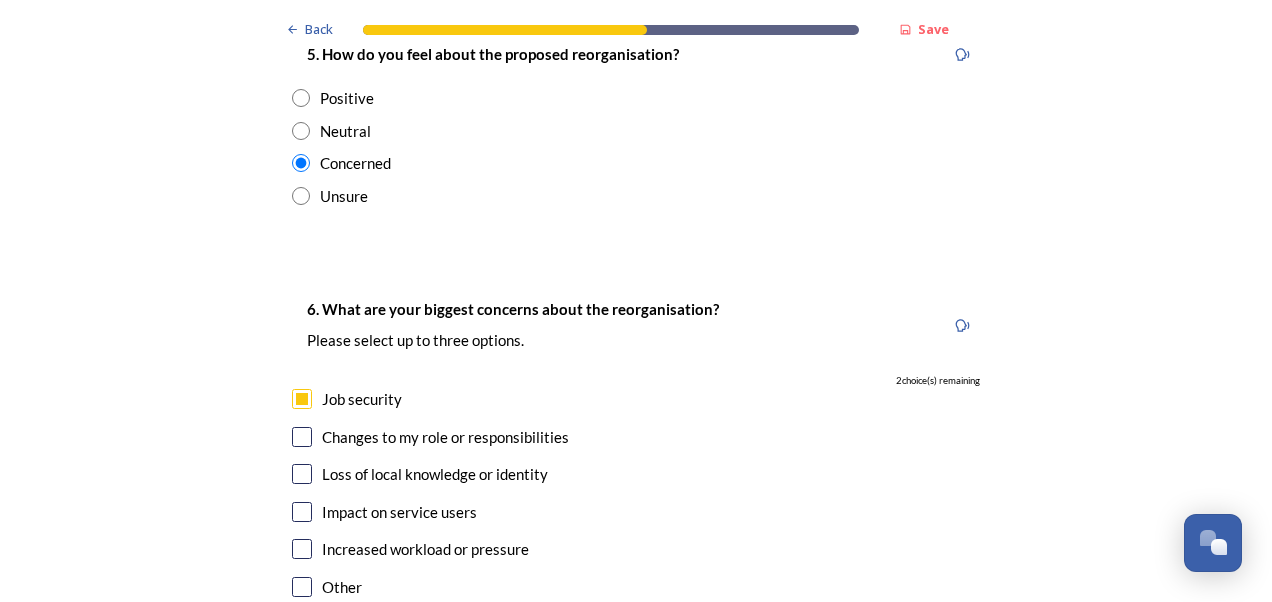 click at bounding box center [302, 437] 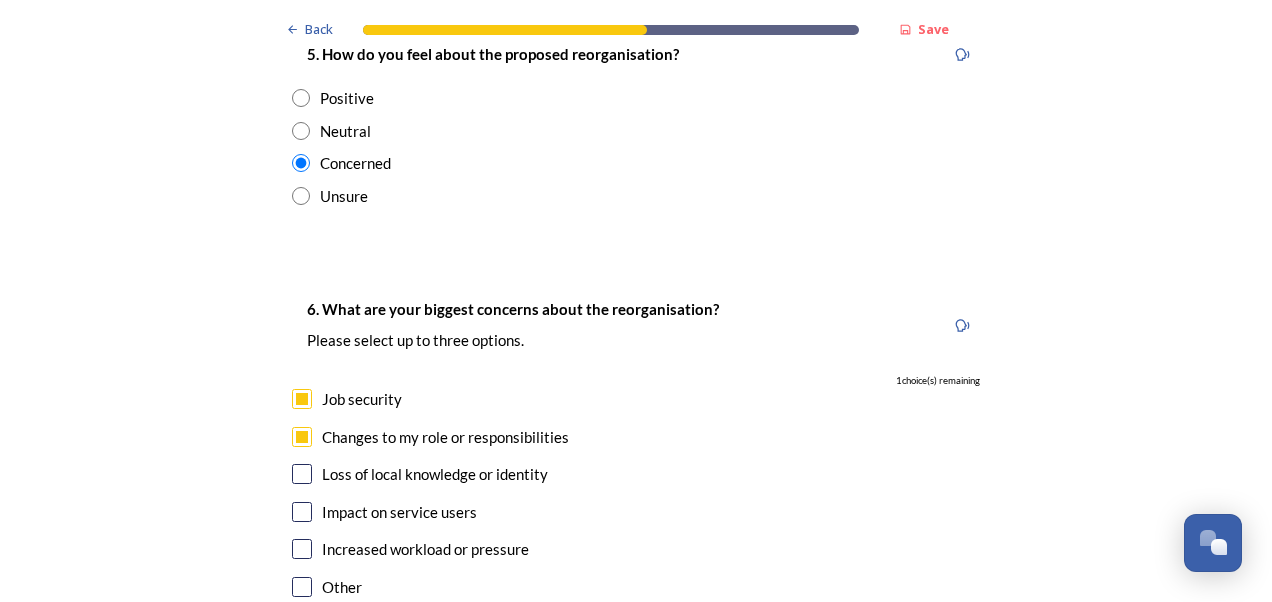 click at bounding box center (302, 549) 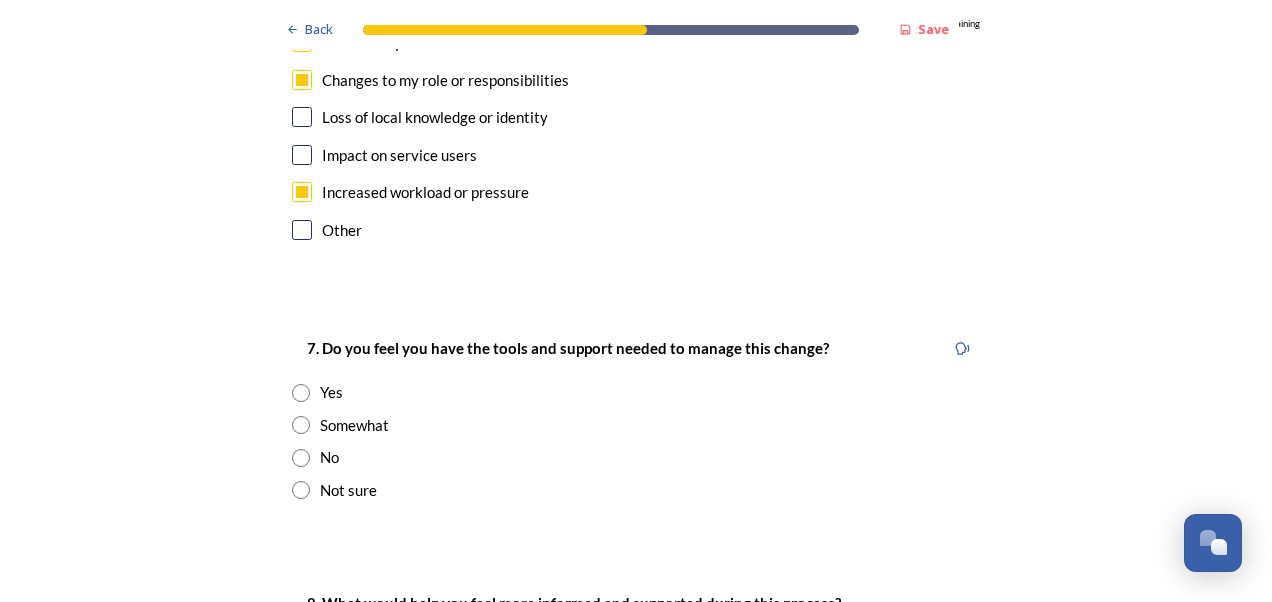scroll, scrollTop: 4118, scrollLeft: 0, axis: vertical 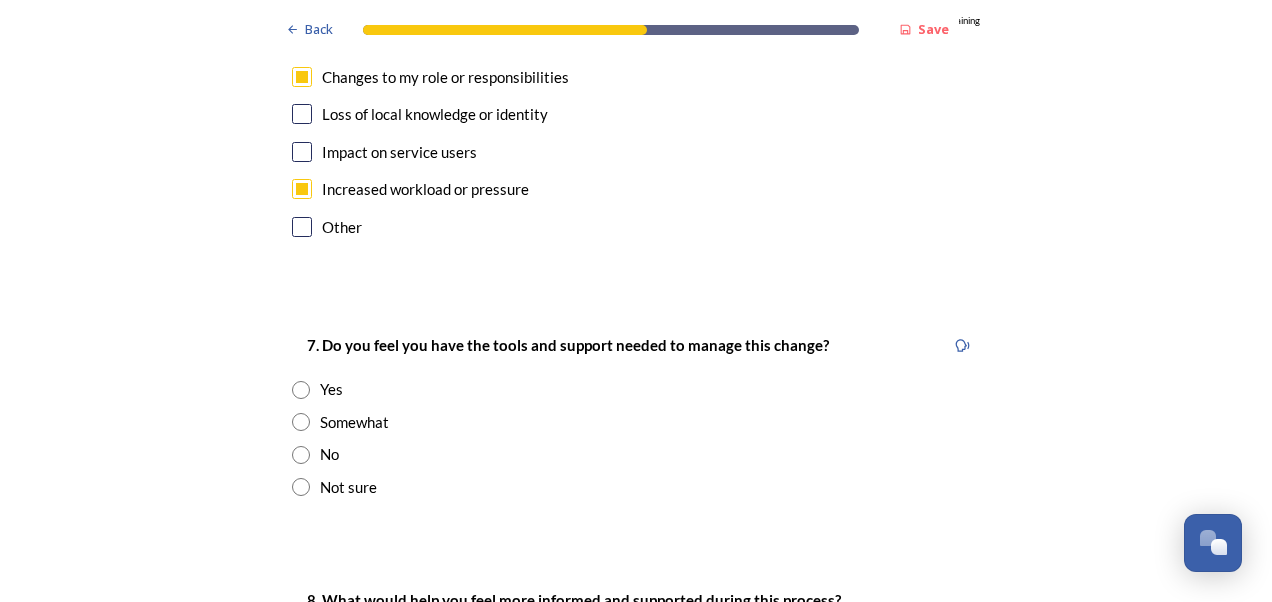 click at bounding box center (301, 455) 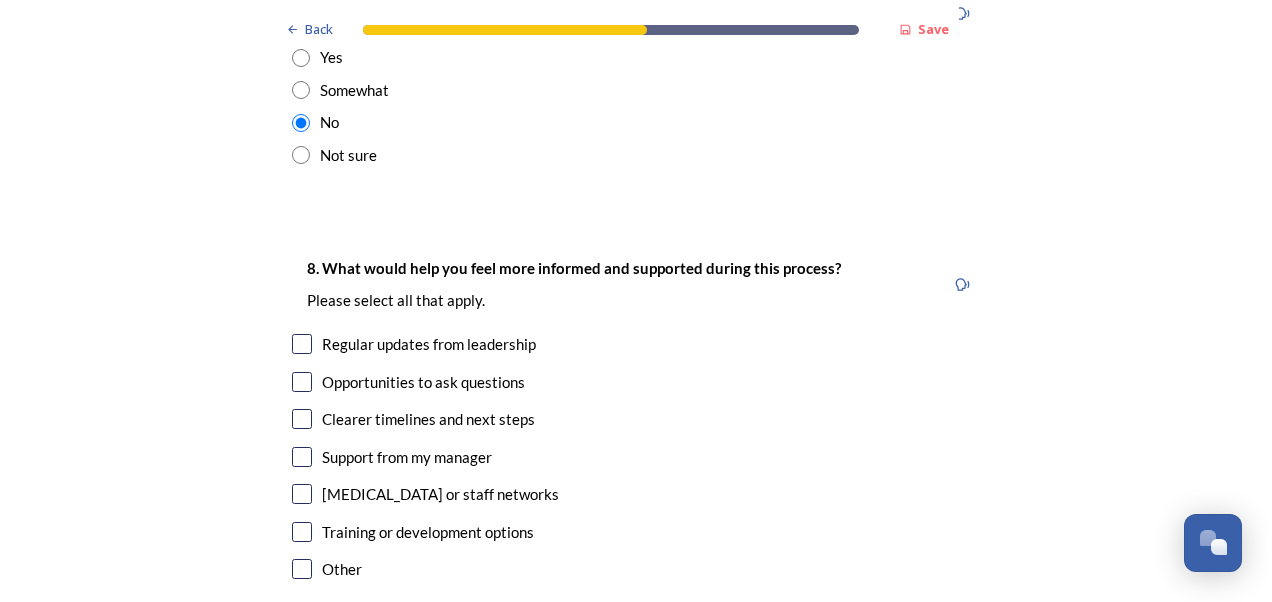 scroll, scrollTop: 4478, scrollLeft: 0, axis: vertical 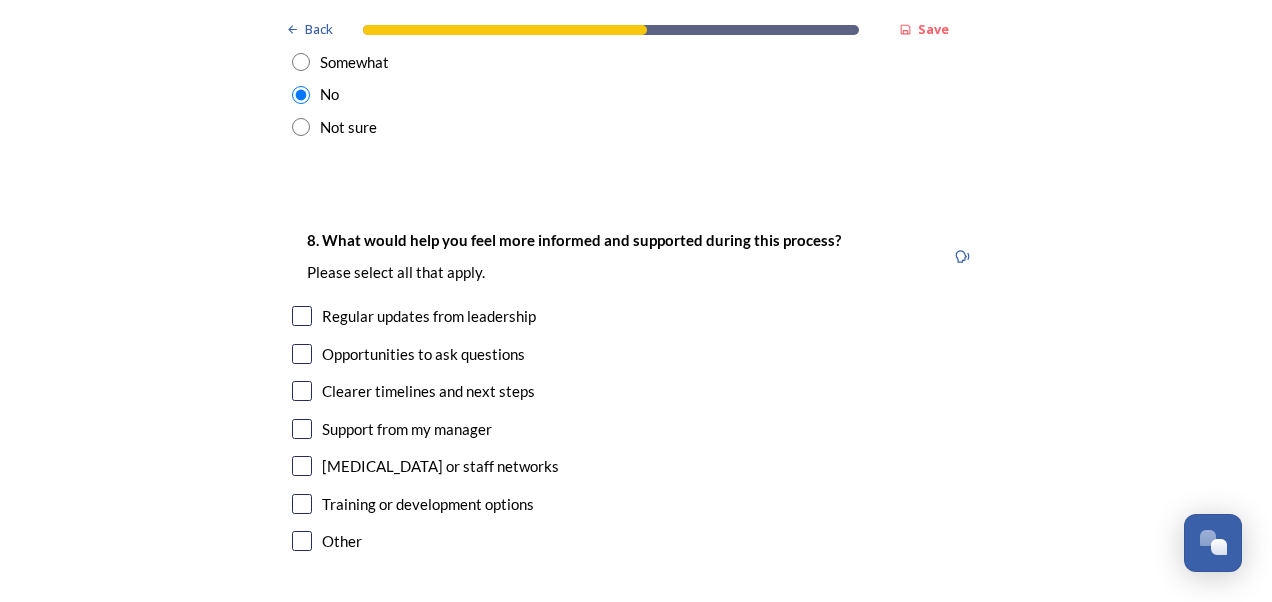 click at bounding box center (302, 316) 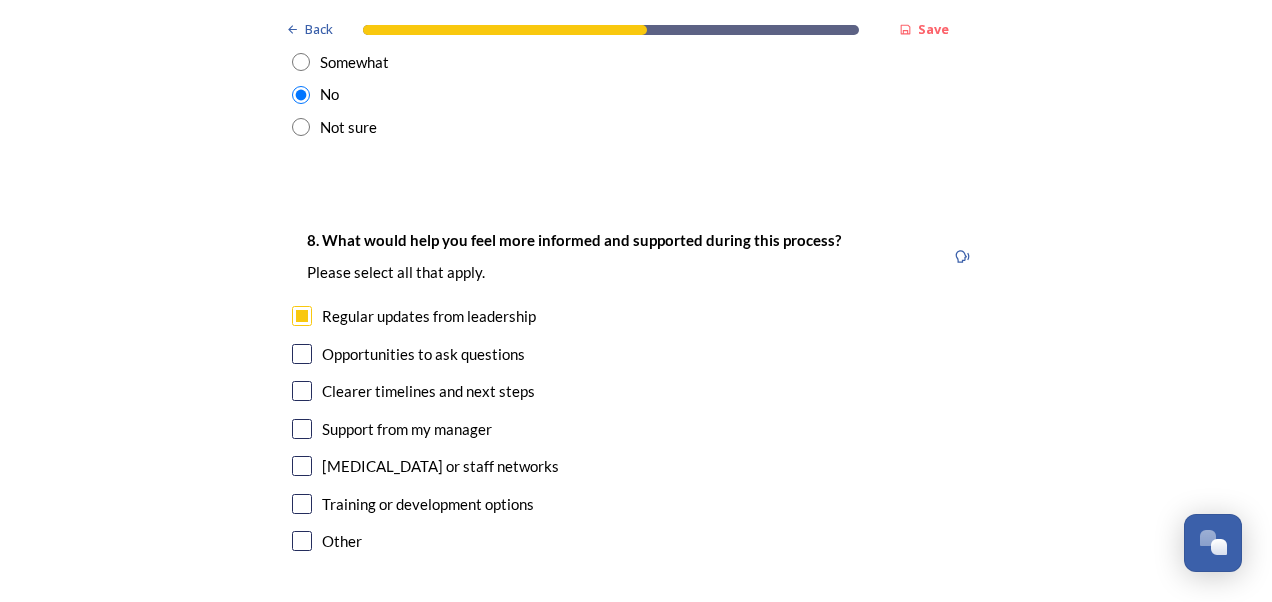 click at bounding box center (302, 354) 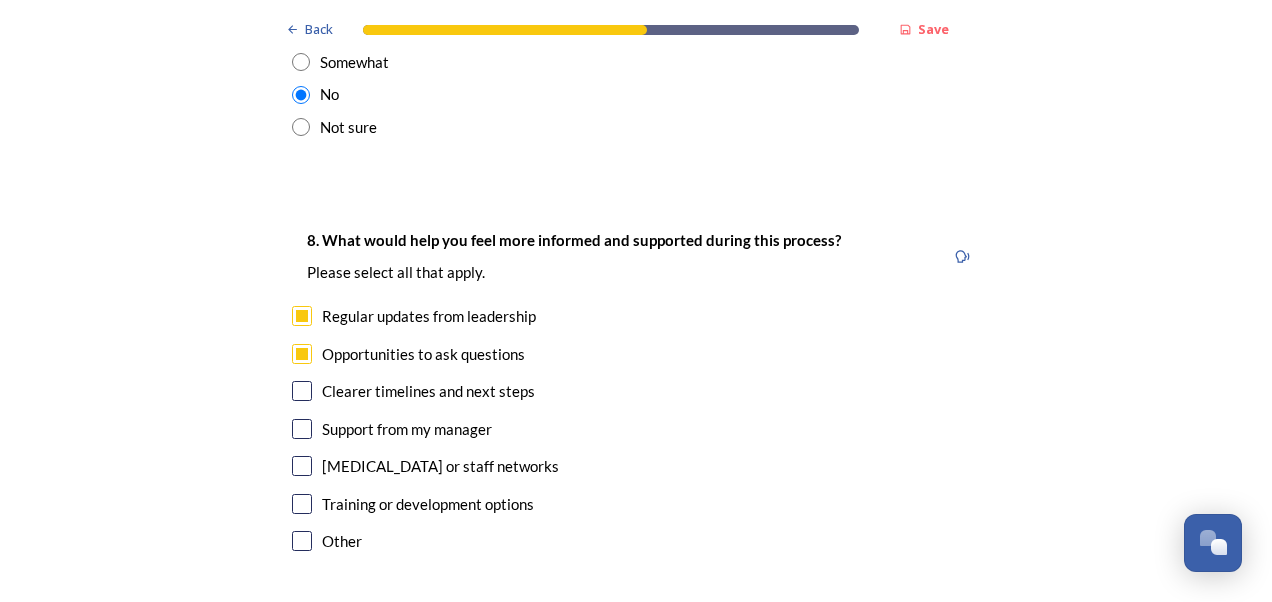click at bounding box center [302, 391] 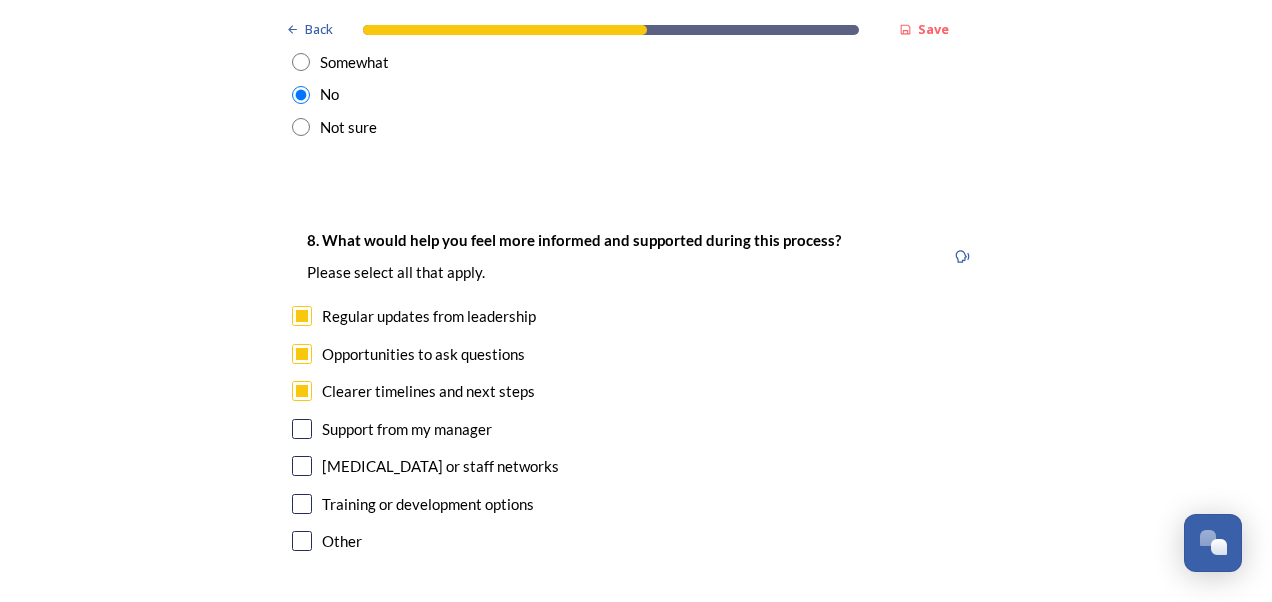click at bounding box center [302, 429] 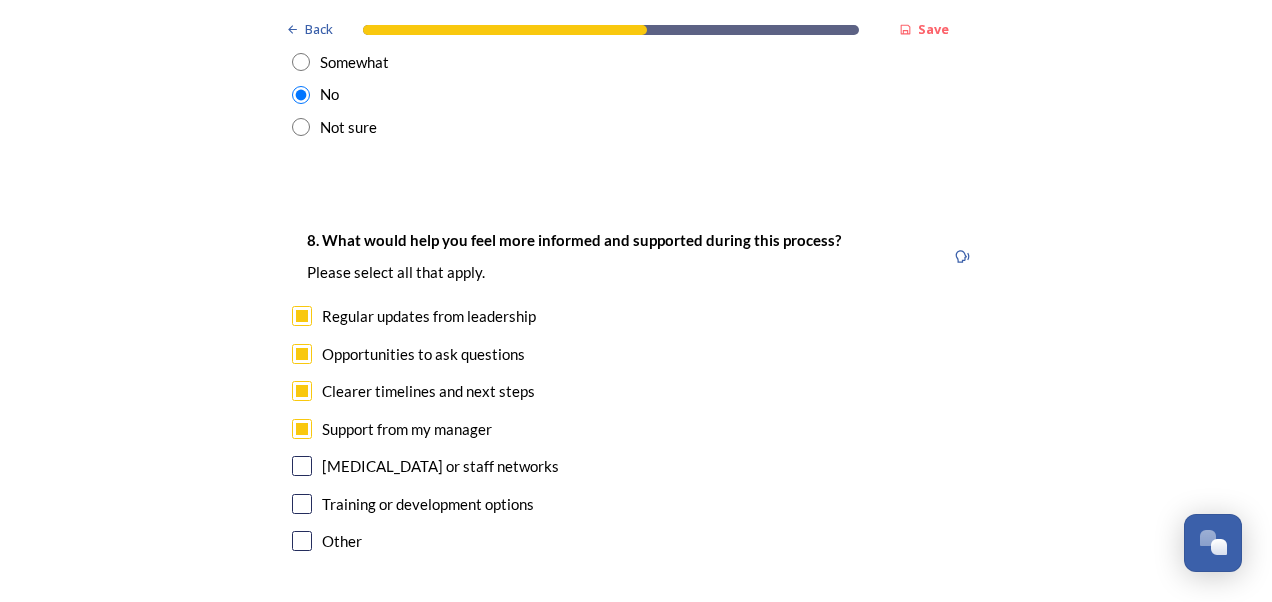click at bounding box center [302, 504] 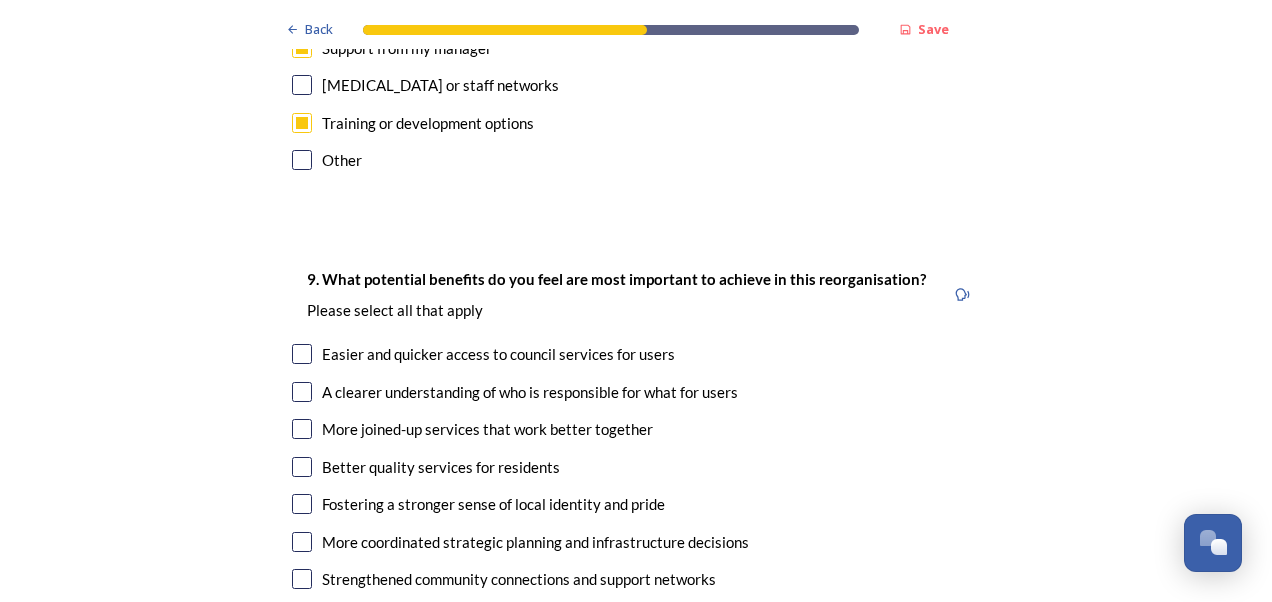 scroll, scrollTop: 4878, scrollLeft: 0, axis: vertical 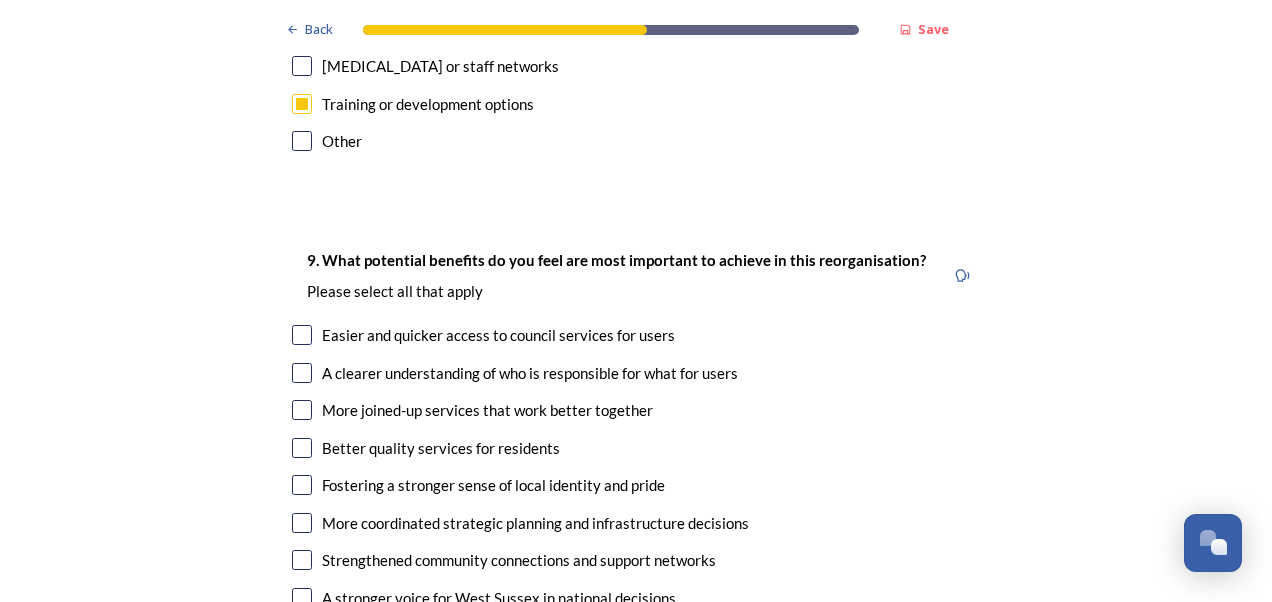 click at bounding box center (302, 335) 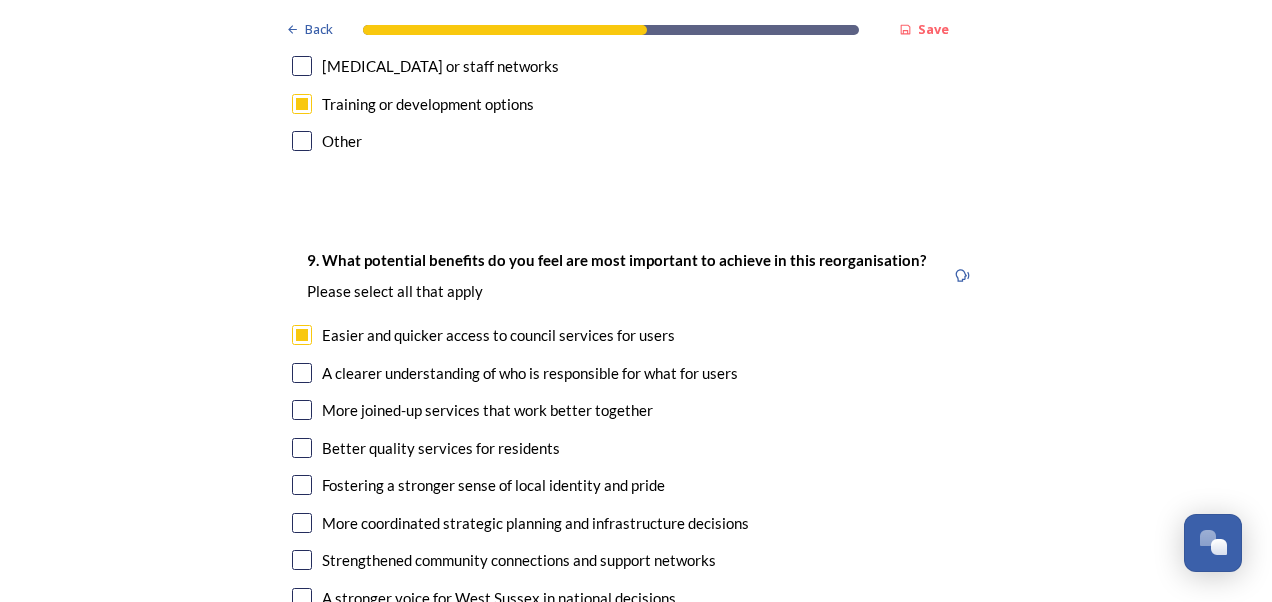 click at bounding box center [302, 373] 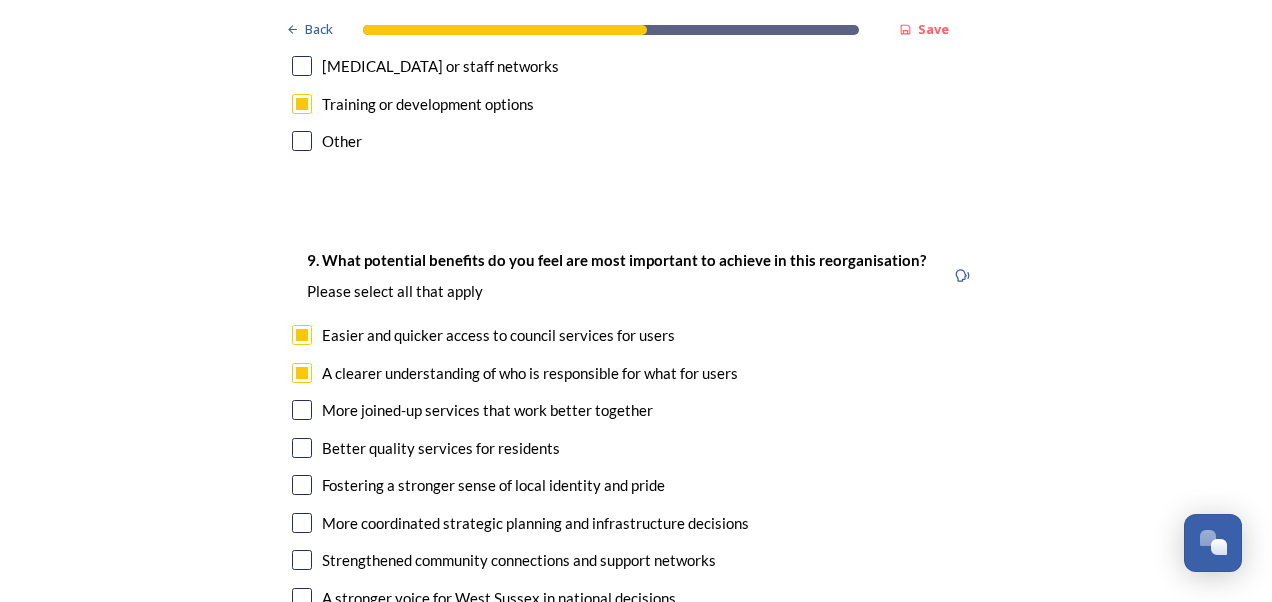 click at bounding box center [302, 410] 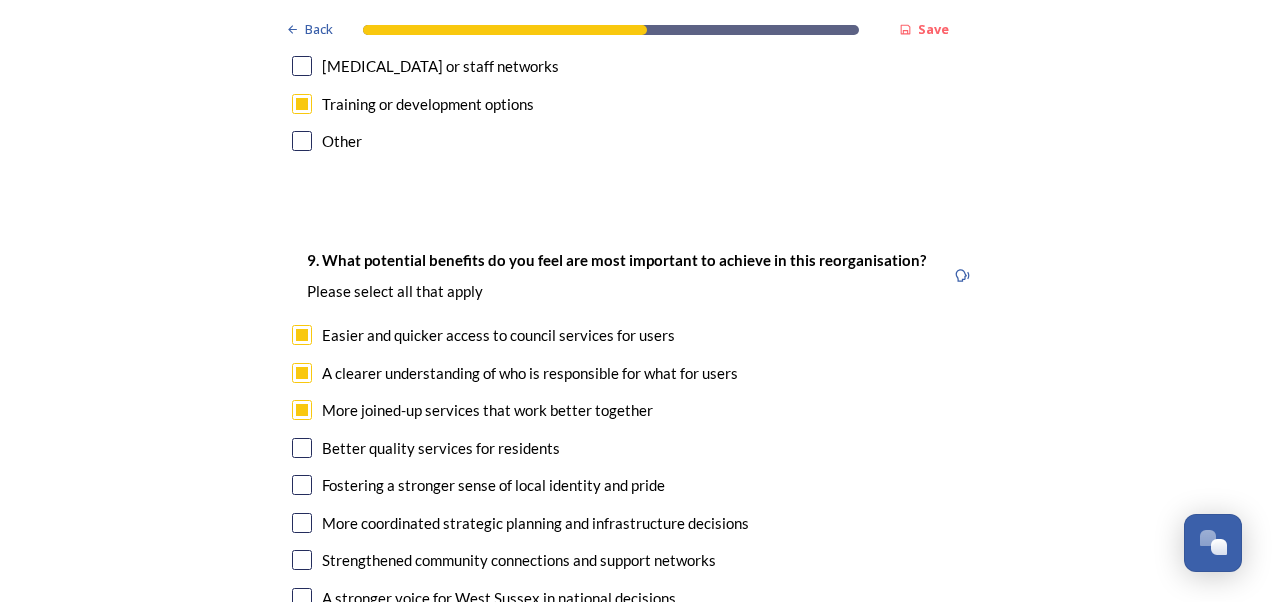 click at bounding box center [302, 448] 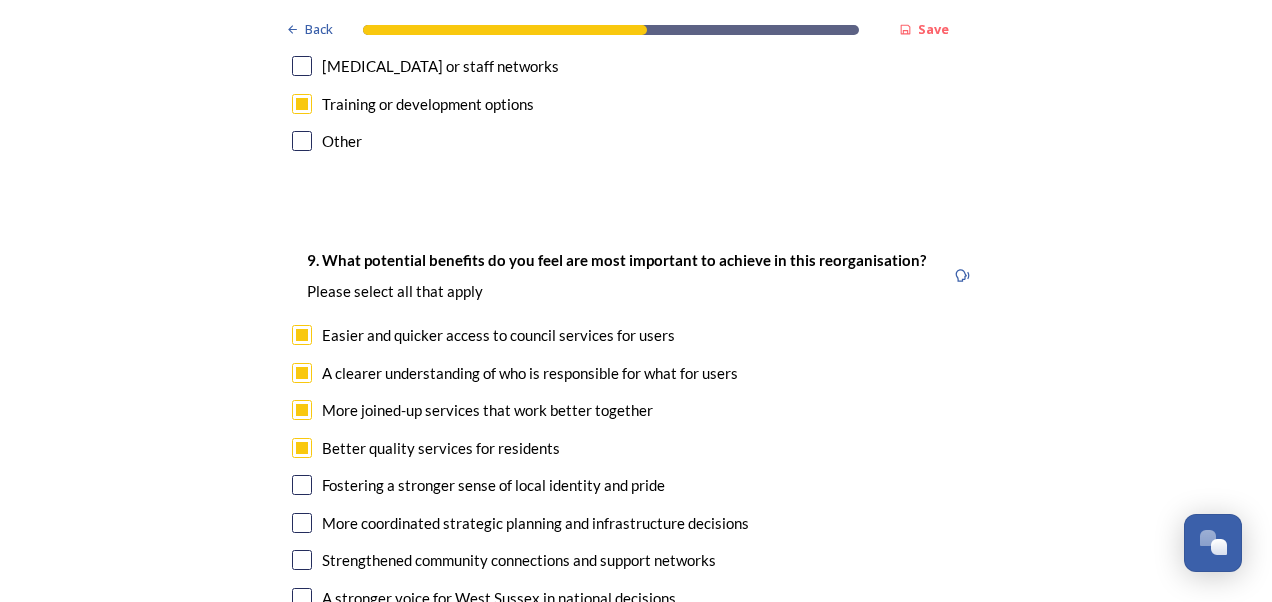 click at bounding box center (302, 485) 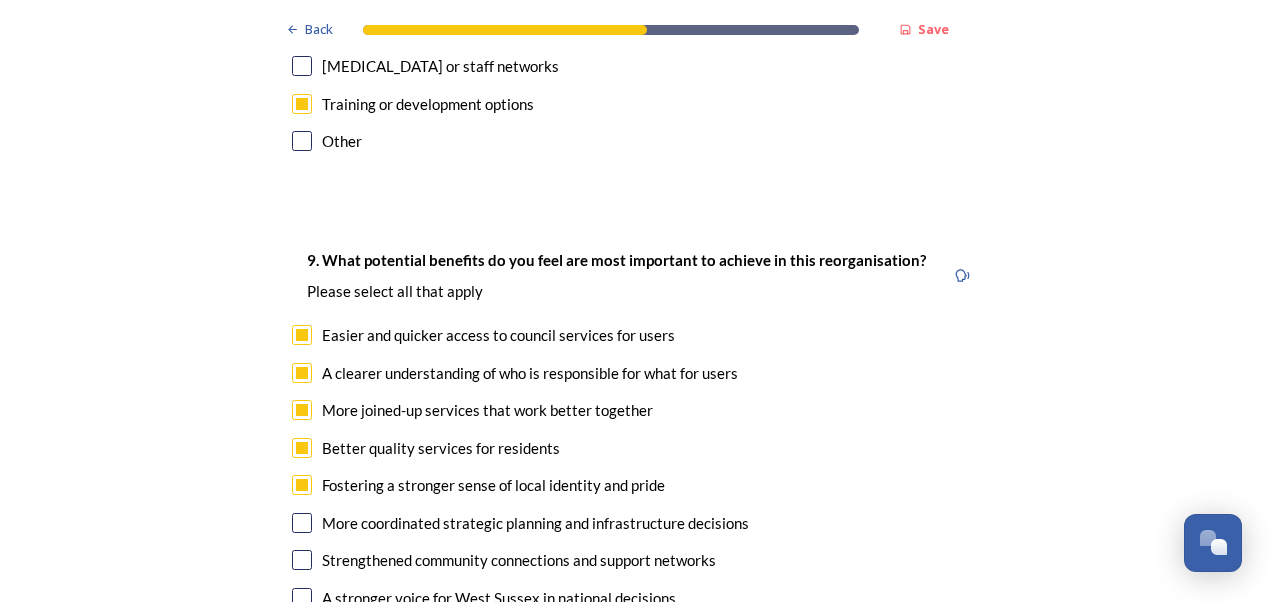 click at bounding box center [302, 523] 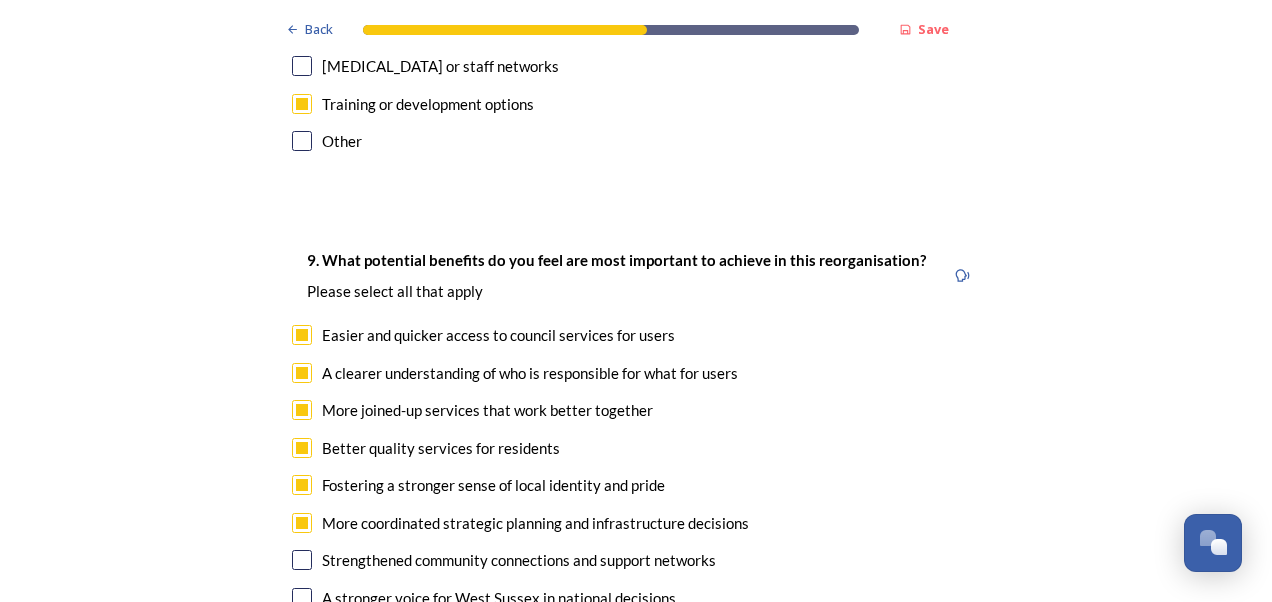 click at bounding box center [302, 598] 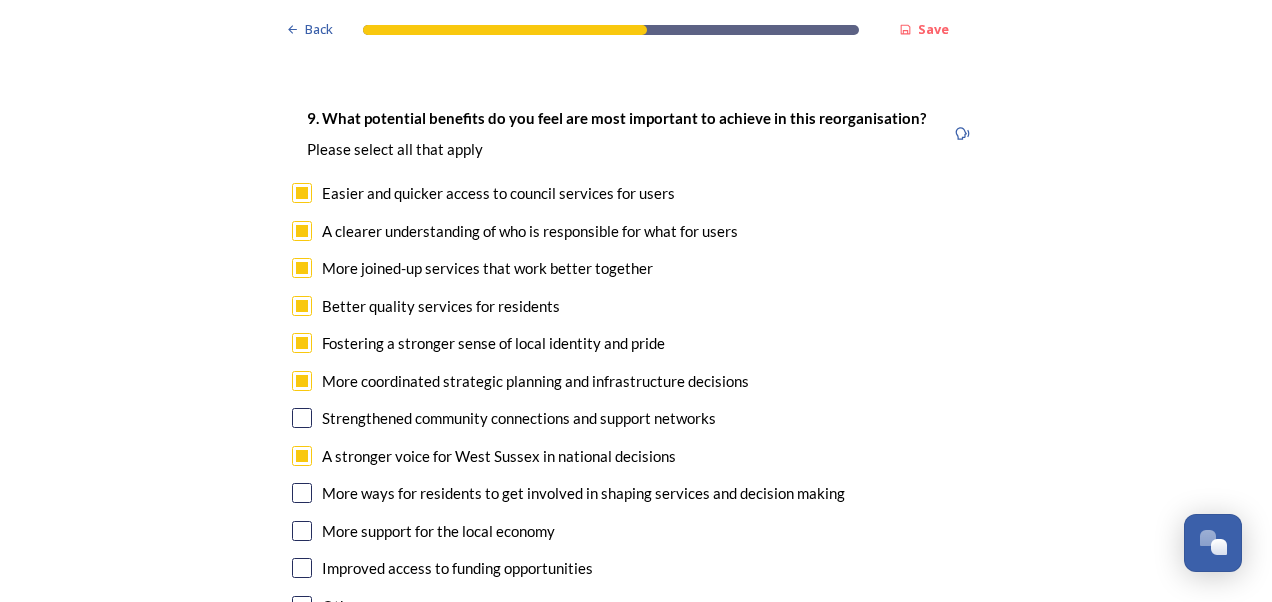 scroll, scrollTop: 5118, scrollLeft: 0, axis: vertical 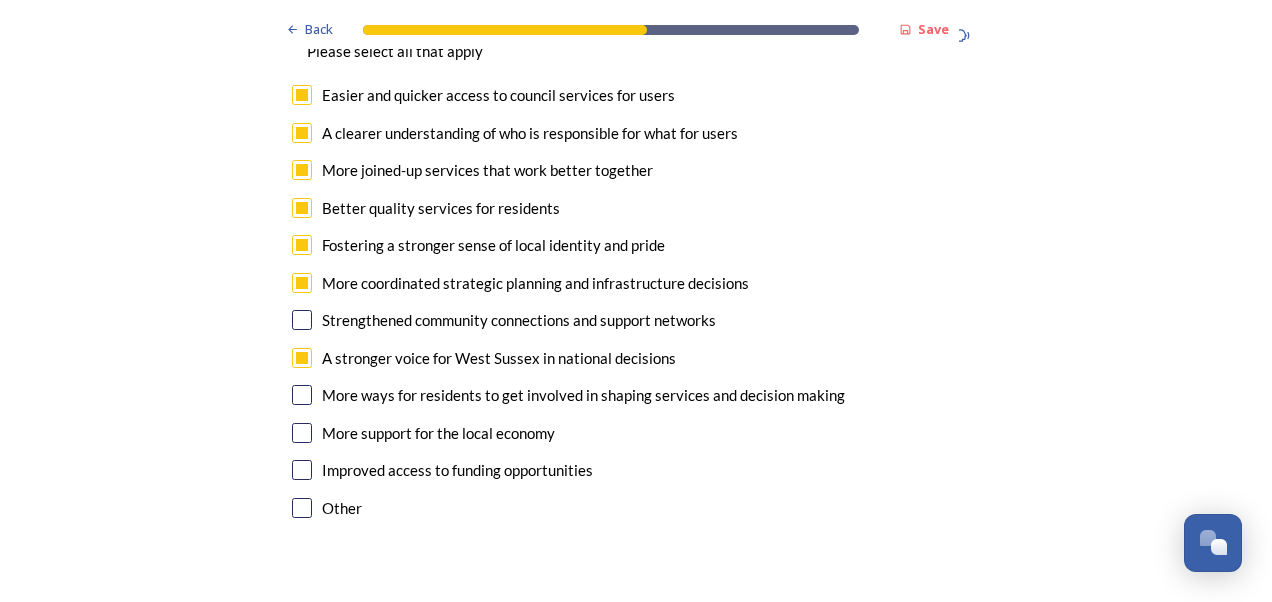 click at bounding box center (302, 470) 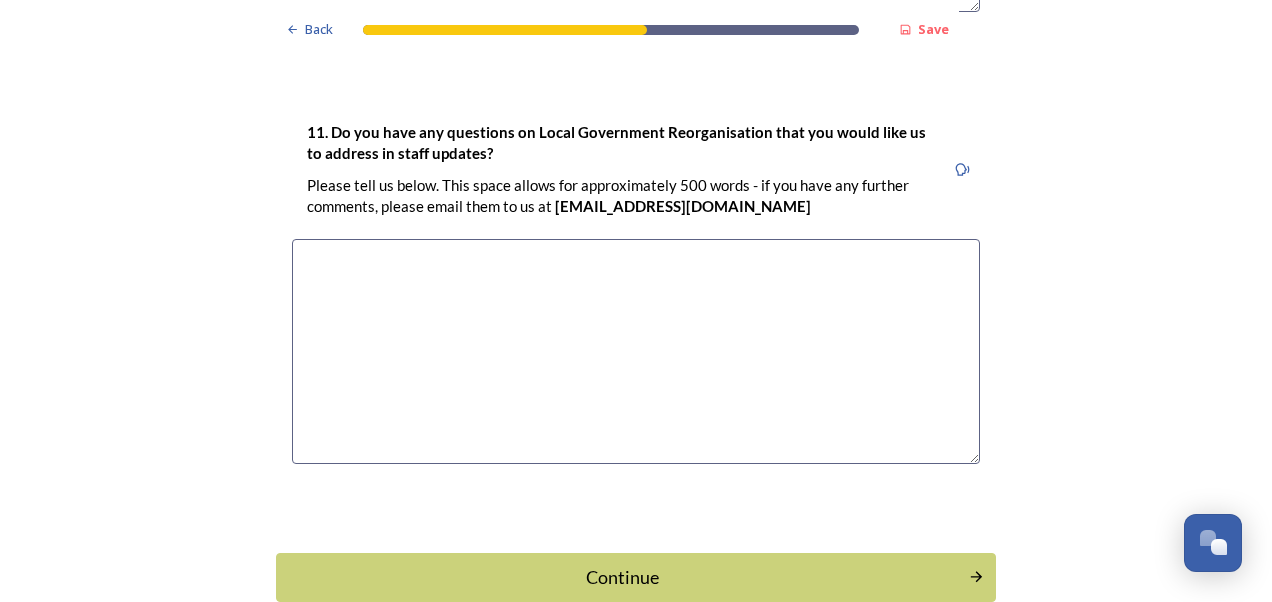scroll, scrollTop: 6110, scrollLeft: 0, axis: vertical 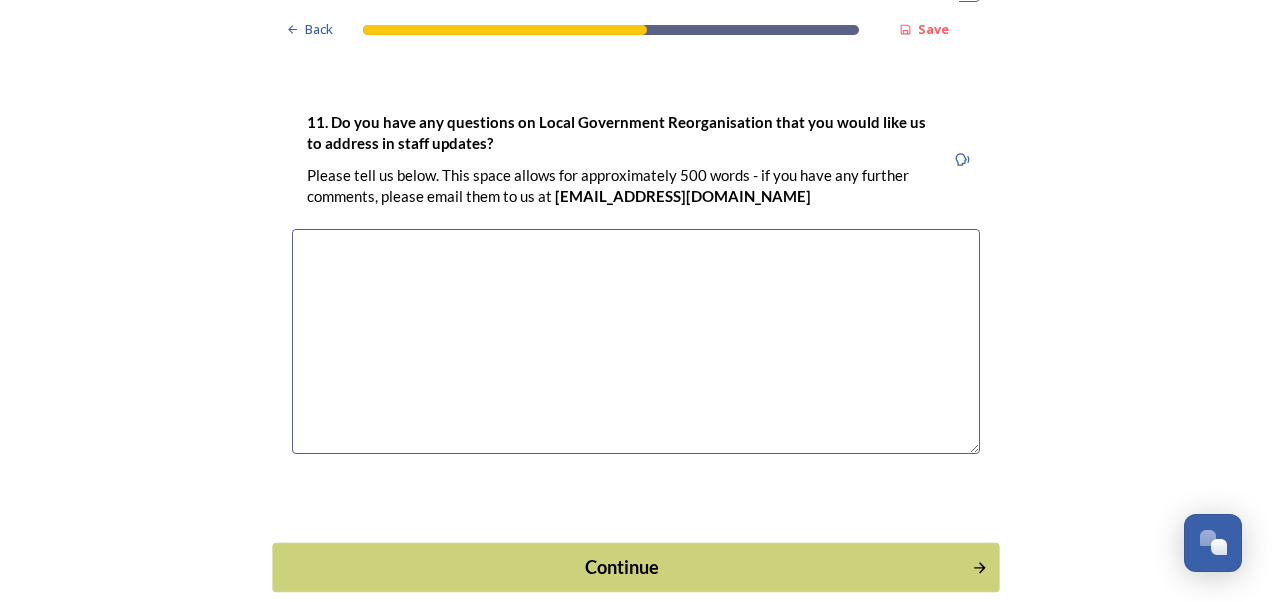click on "Continue" at bounding box center (635, 566) 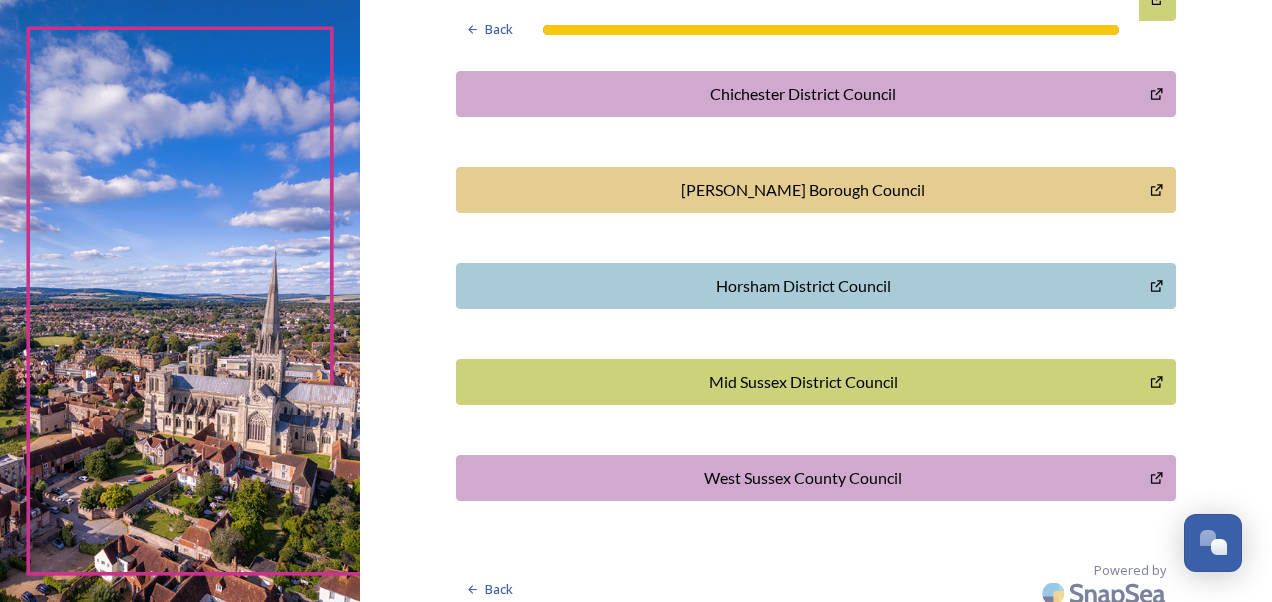 scroll, scrollTop: 682, scrollLeft: 0, axis: vertical 